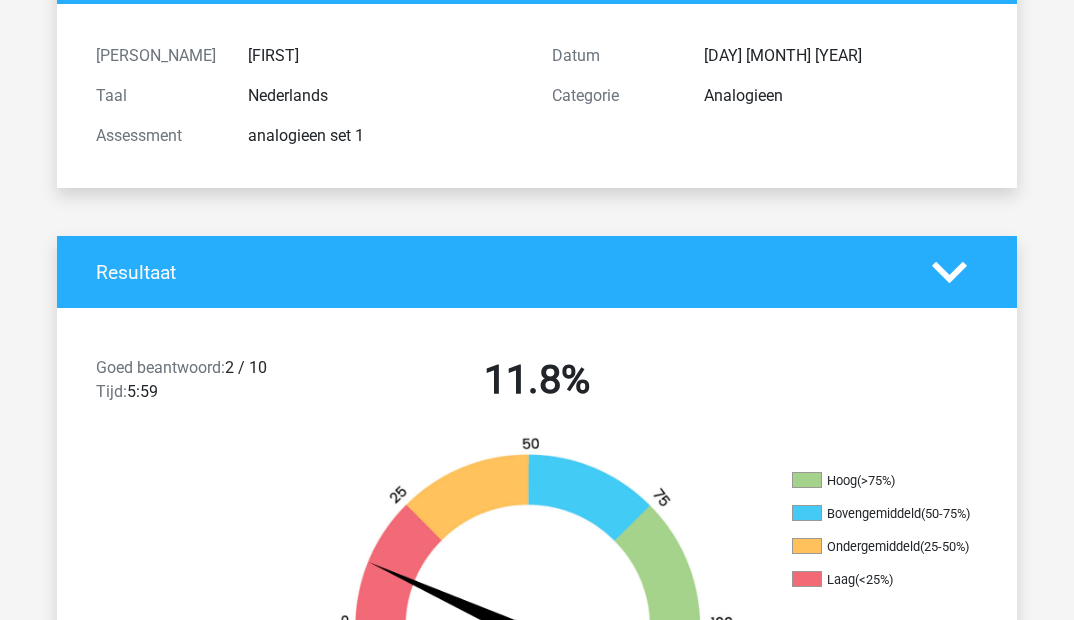 scroll, scrollTop: 0, scrollLeft: 0, axis: both 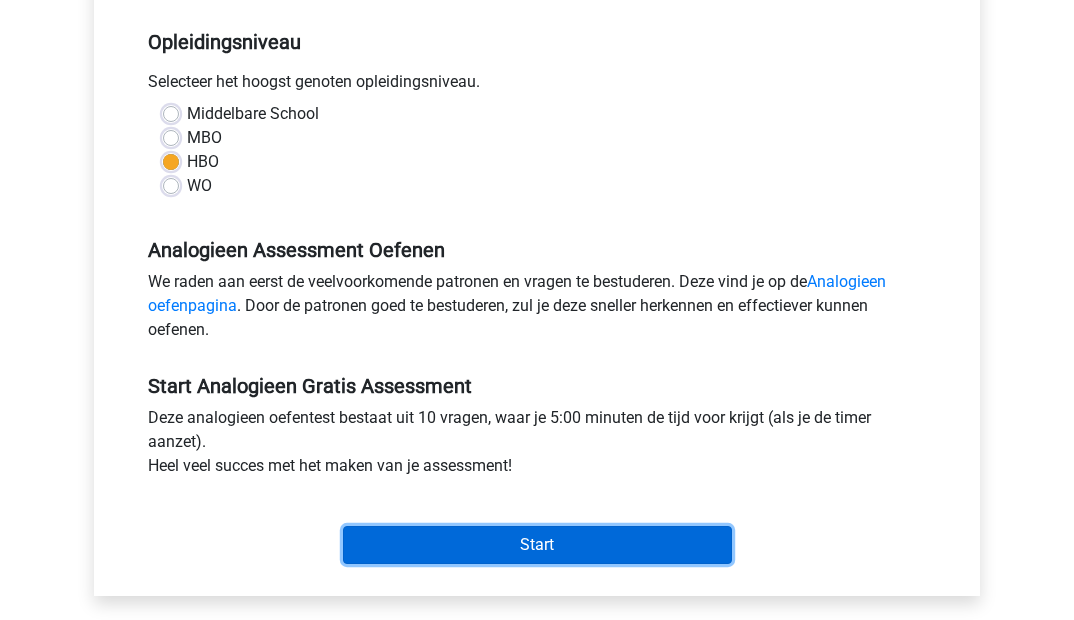 click on "Start" at bounding box center [537, 545] 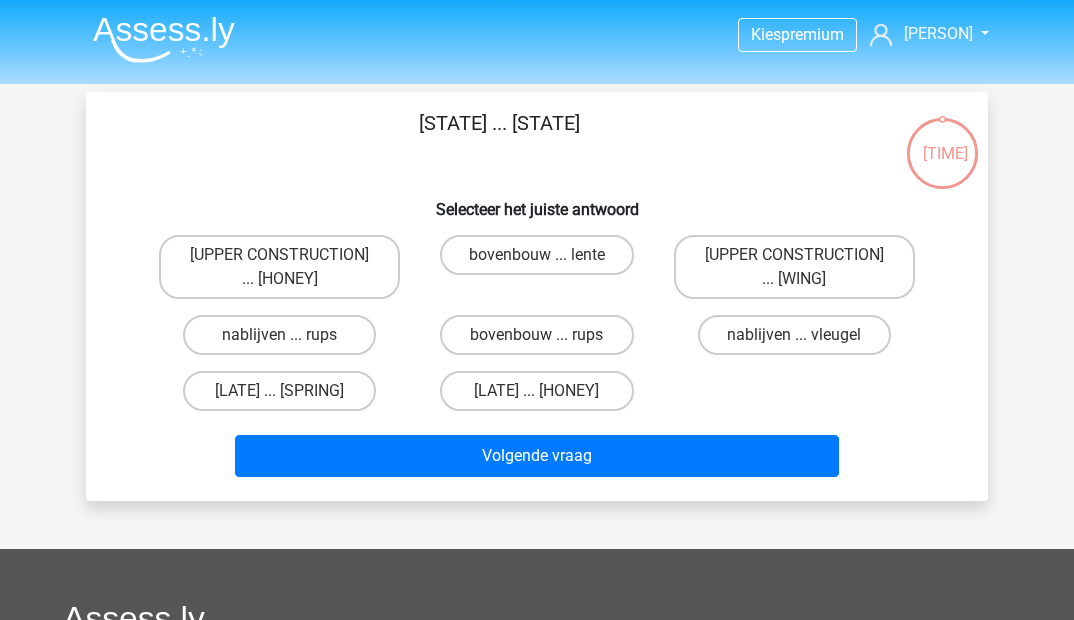 scroll, scrollTop: 0, scrollLeft: 0, axis: both 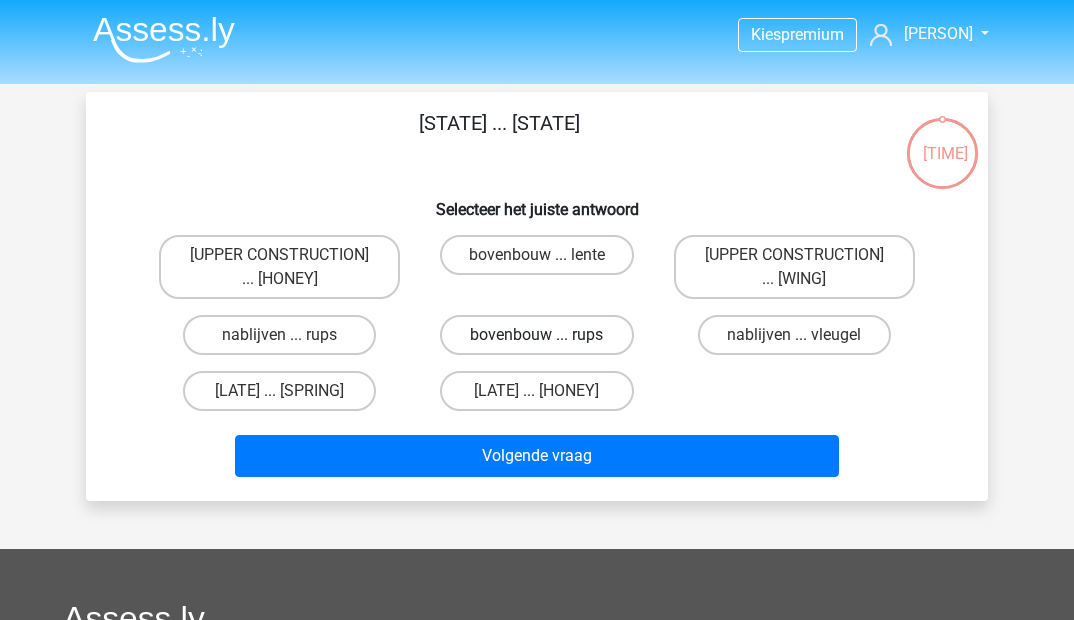 click on "bovenbouw ... rups" at bounding box center (536, 335) 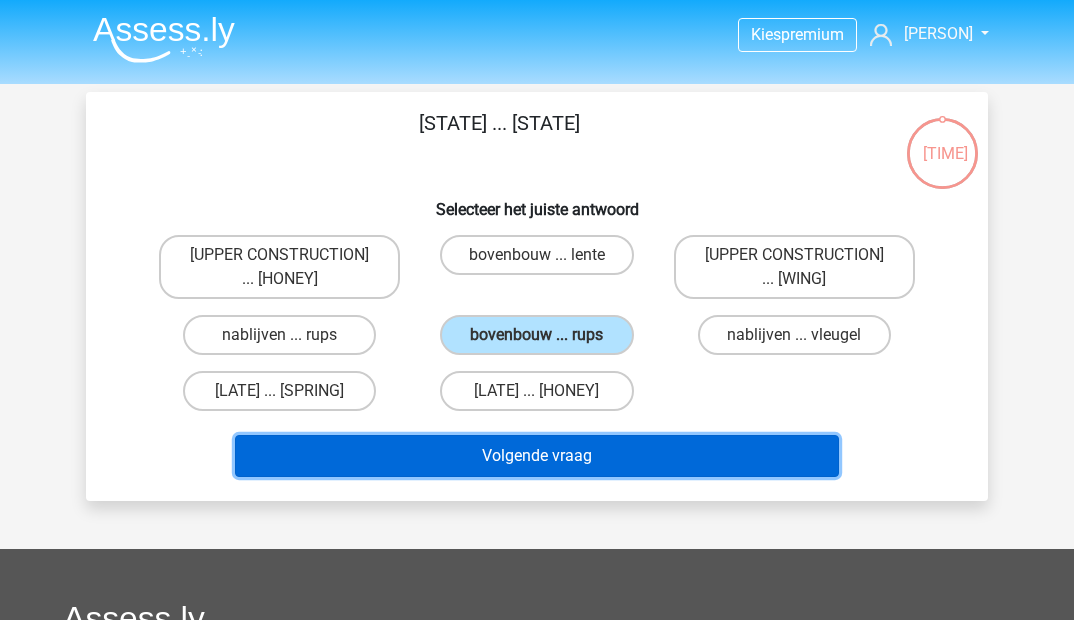 click on "Volgende vraag" at bounding box center [537, 456] 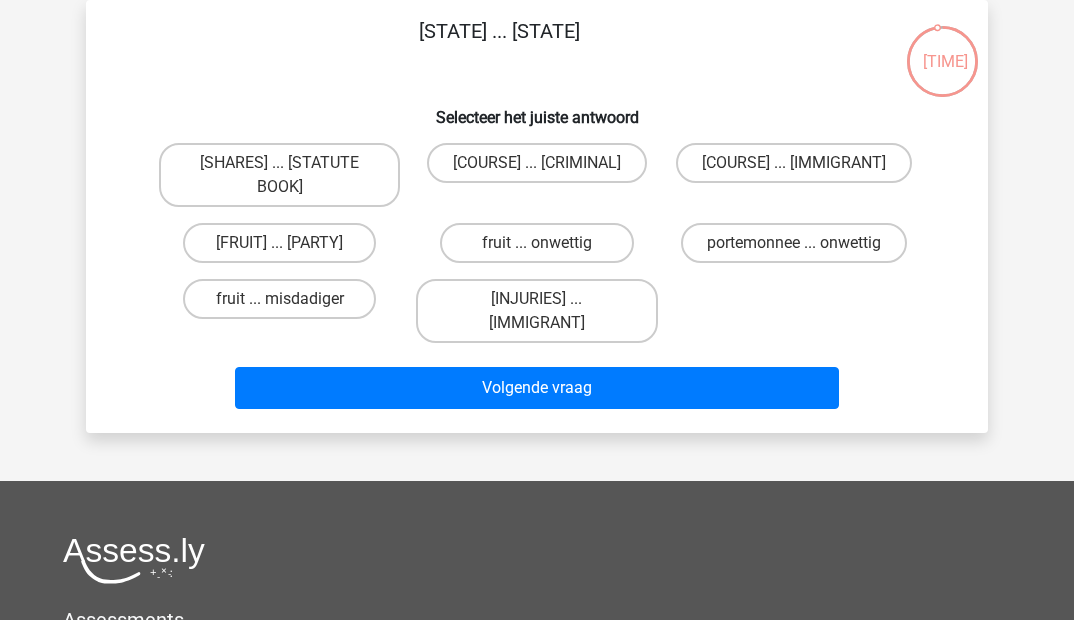 scroll, scrollTop: 0, scrollLeft: 0, axis: both 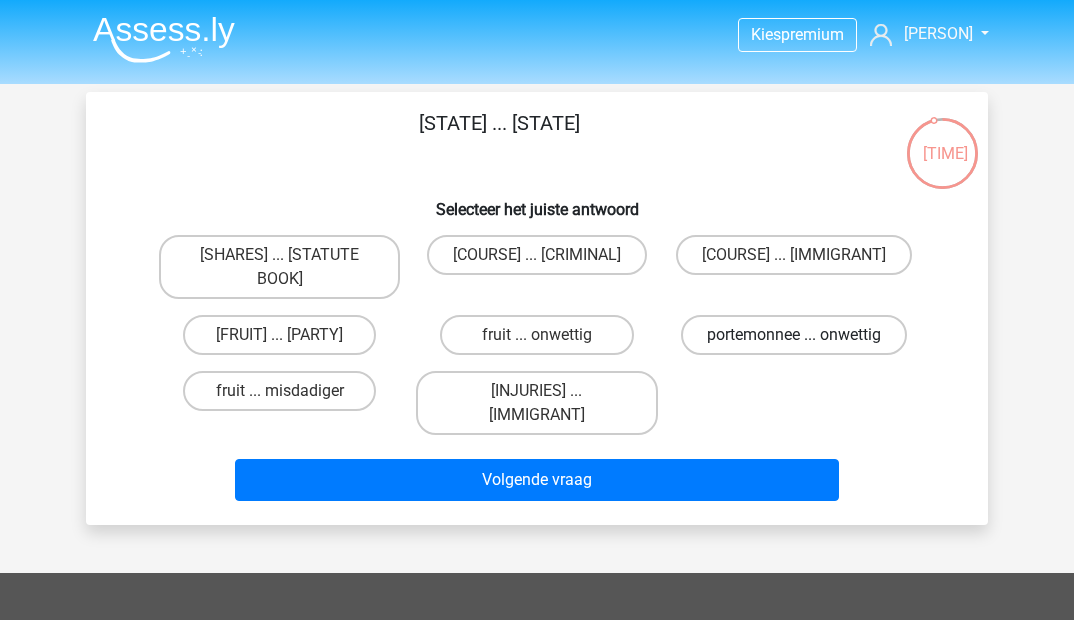 click on "portemonnee ... onwettig" at bounding box center (794, 335) 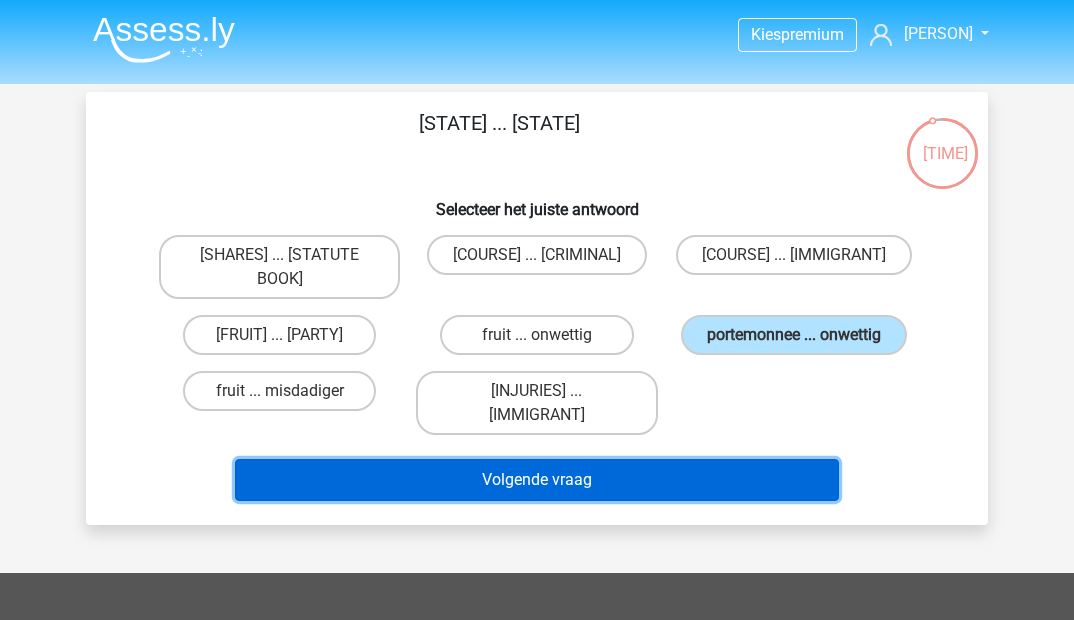 click on "Volgende vraag" at bounding box center (537, 480) 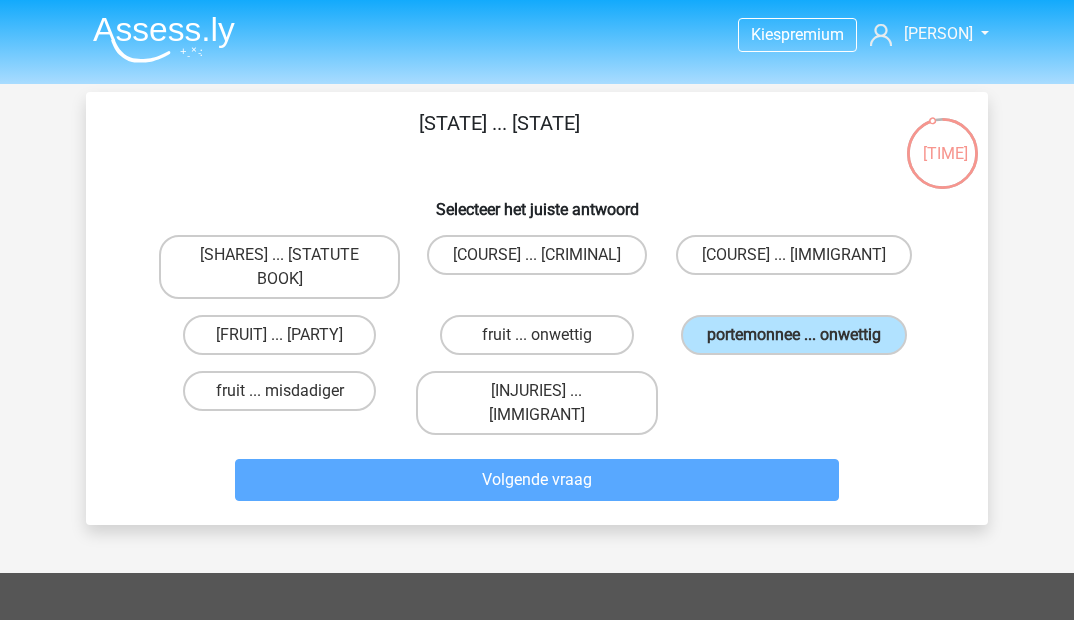scroll, scrollTop: 92, scrollLeft: 0, axis: vertical 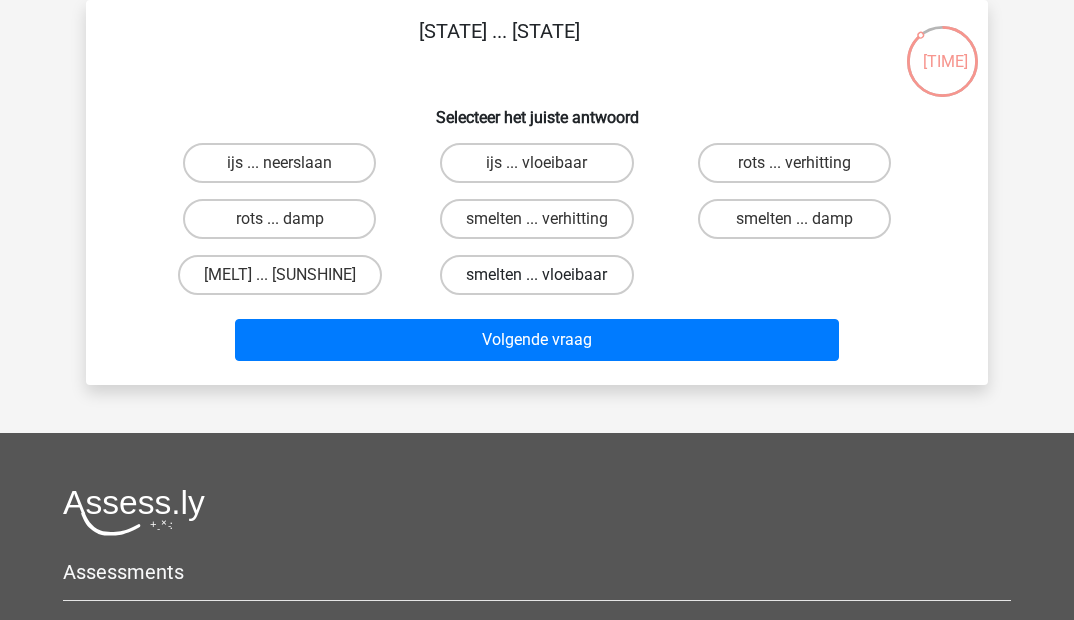 click on "smelten ... vloeibaar" at bounding box center [536, 275] 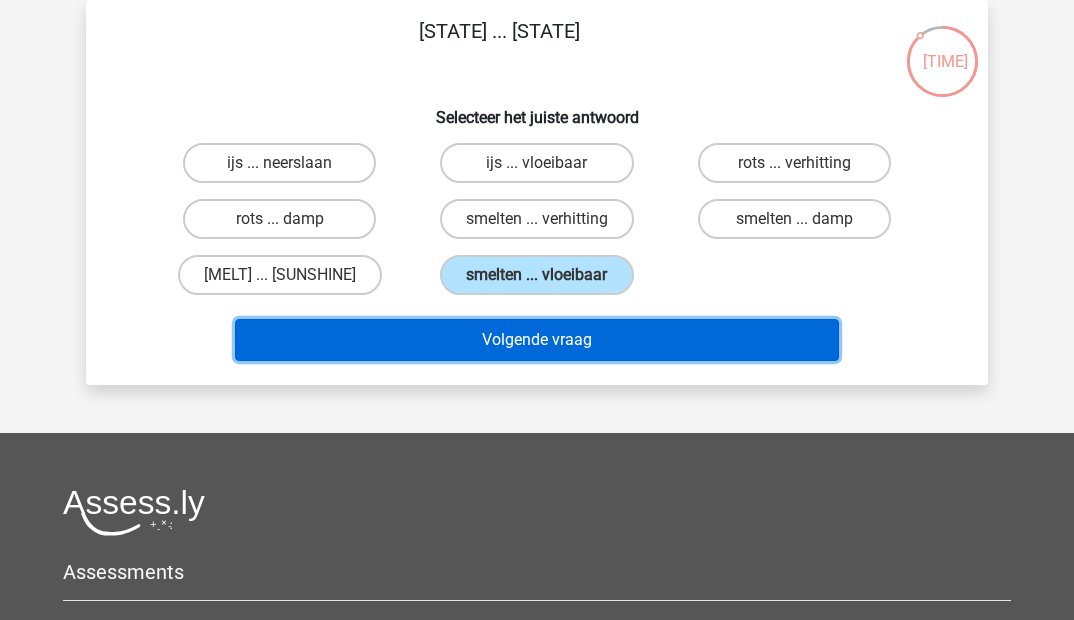 click on "Volgende vraag" at bounding box center [537, 340] 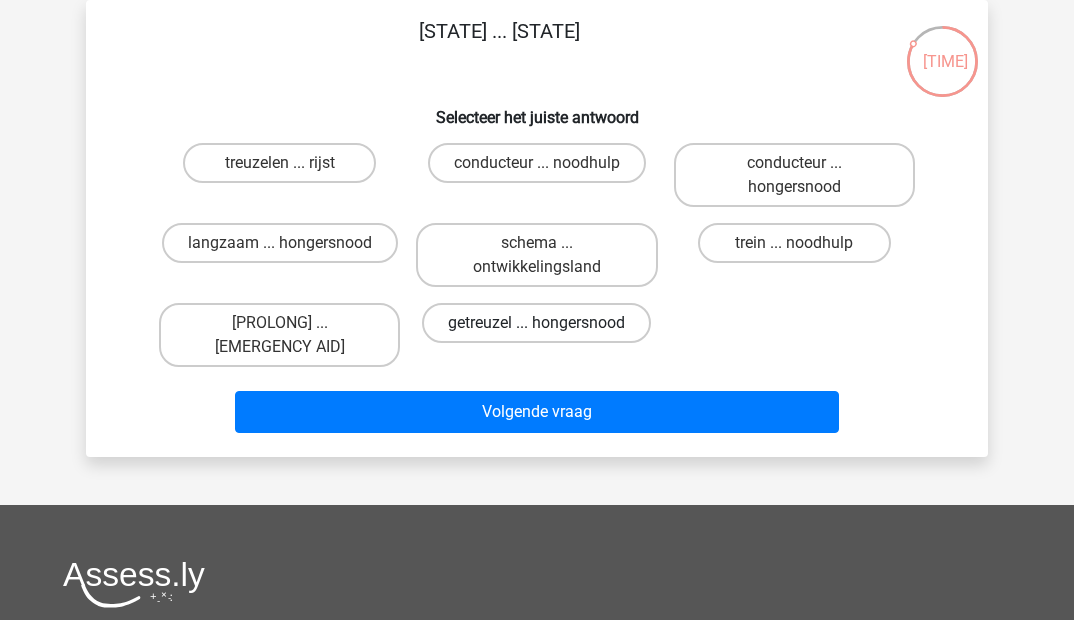 click on "getreuzel ... hongersnood" at bounding box center (536, 323) 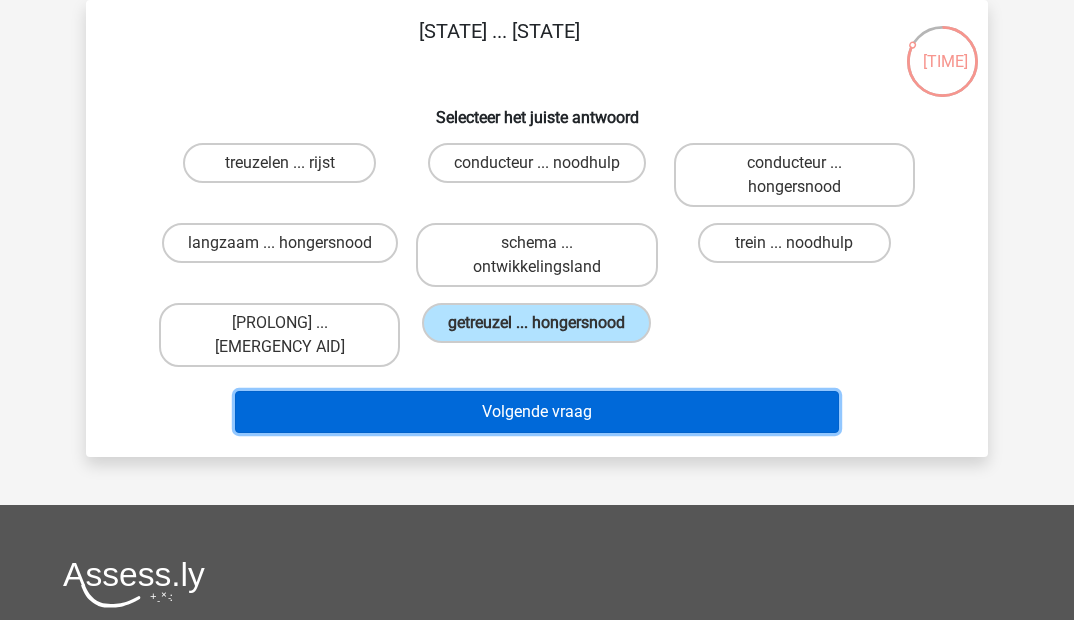 click on "Volgende vraag" at bounding box center (537, 412) 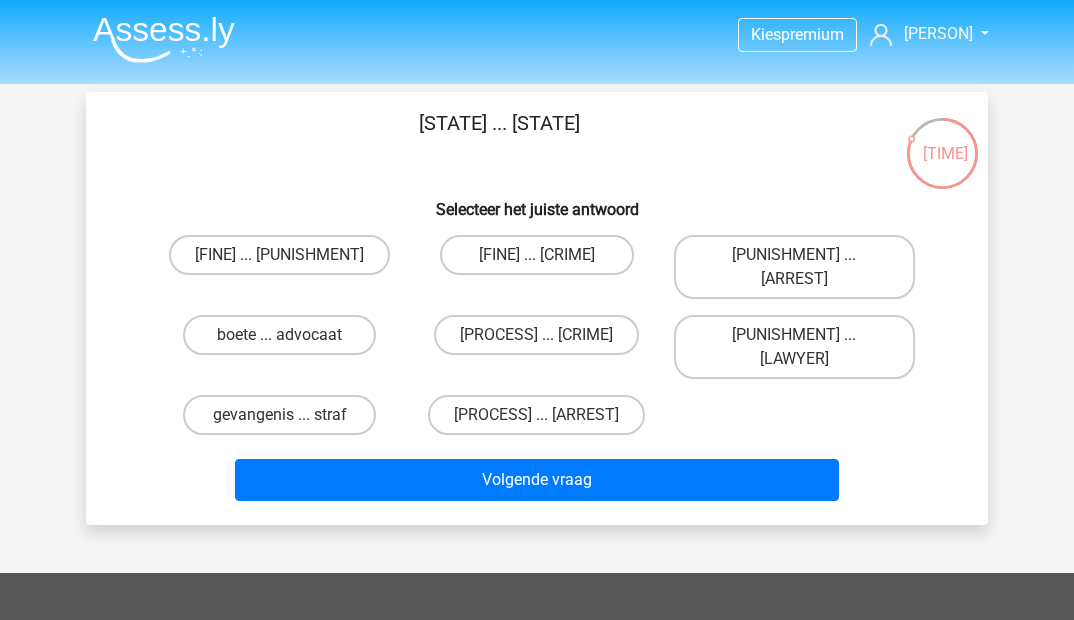 scroll, scrollTop: 100, scrollLeft: 0, axis: vertical 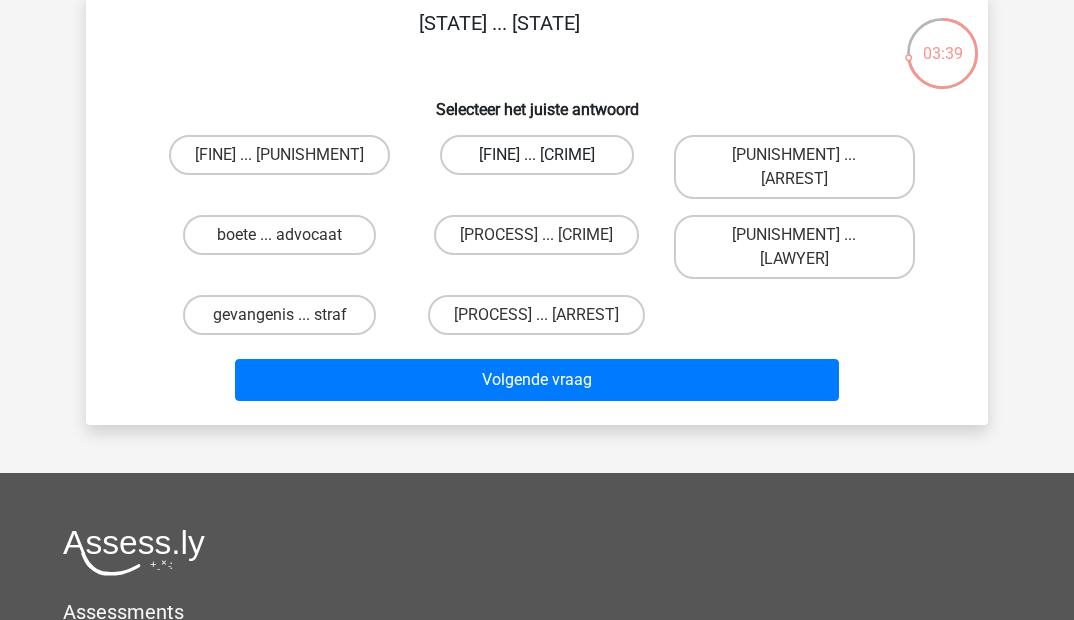 click on "[FINE] ... [CRIME]" at bounding box center (536, 155) 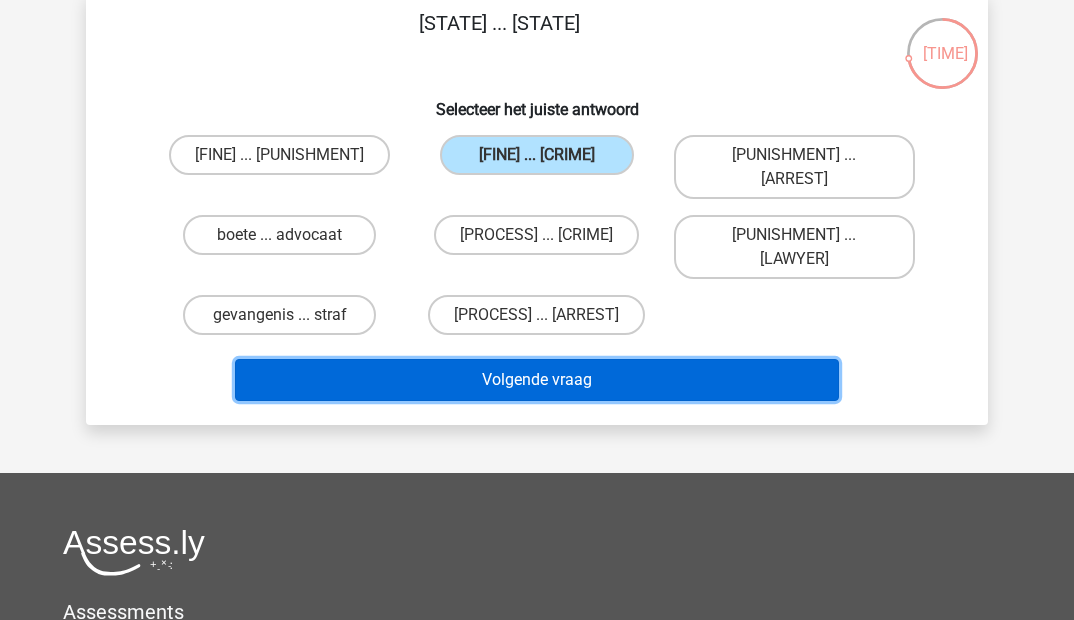 click on "Volgende vraag" at bounding box center [537, 380] 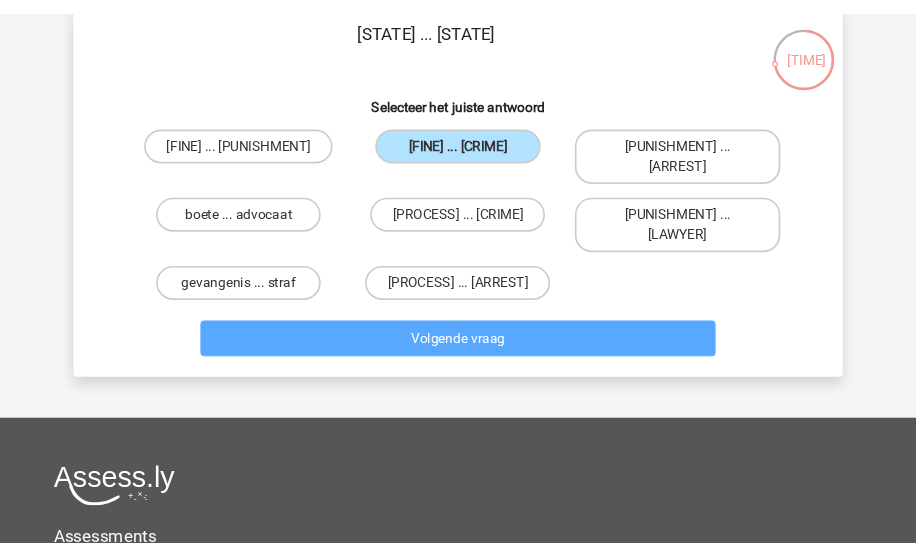scroll, scrollTop: 92, scrollLeft: 0, axis: vertical 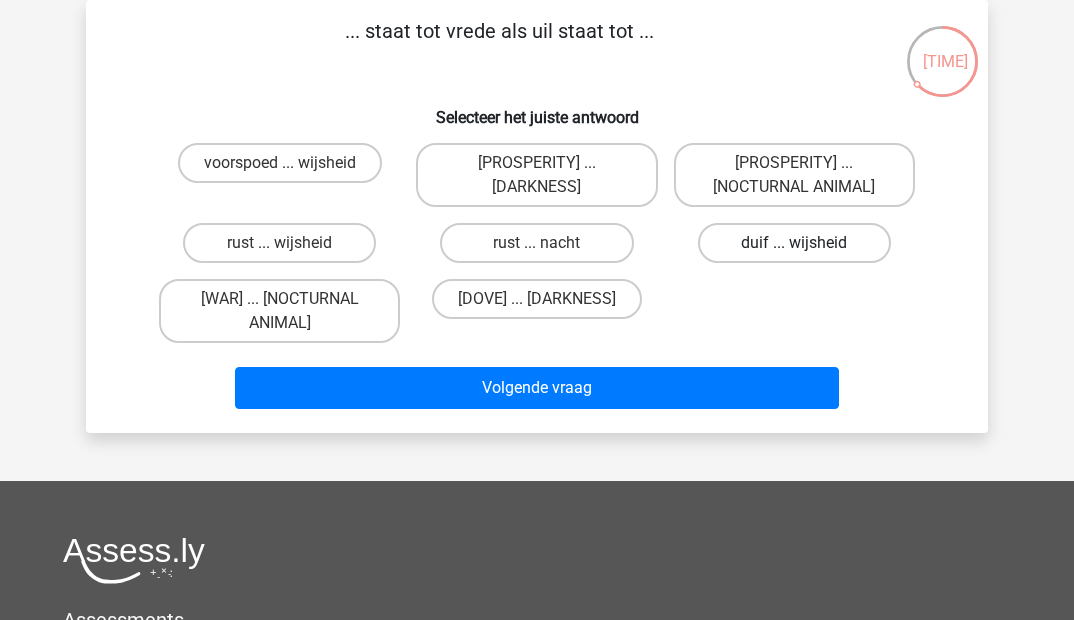 click on "duif ... wijsheid" at bounding box center (794, 243) 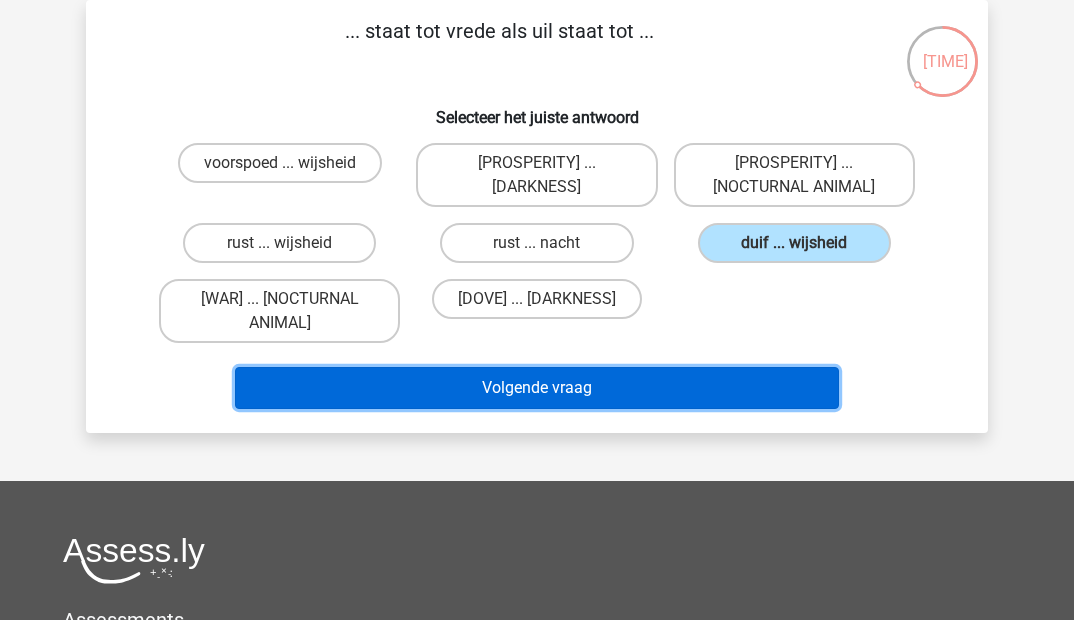 click on "Volgende vraag" at bounding box center [537, 388] 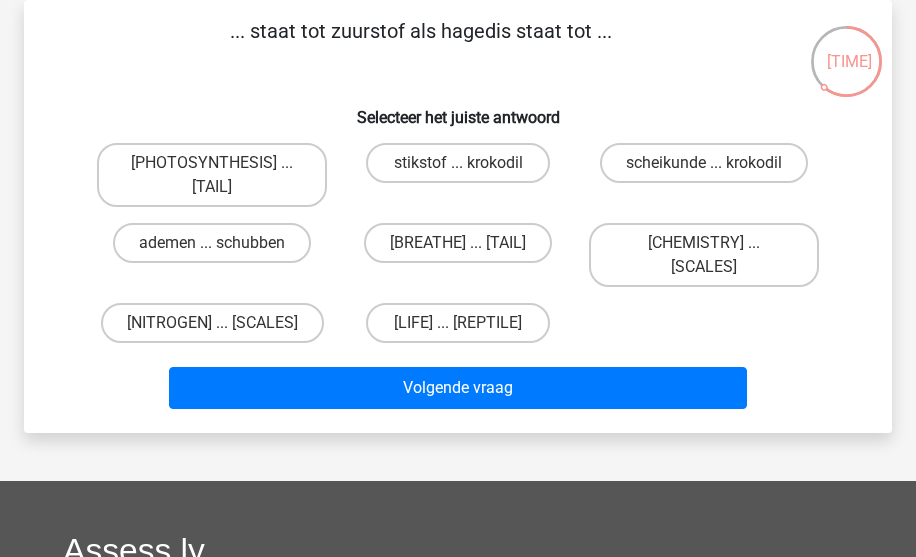 scroll, scrollTop: 0, scrollLeft: 0, axis: both 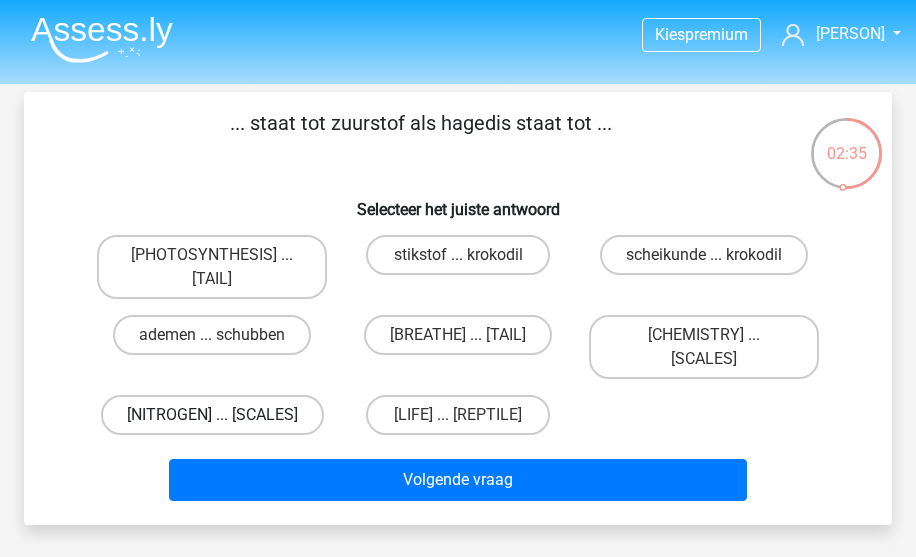click on "stikstof ... schubben" at bounding box center [212, 415] 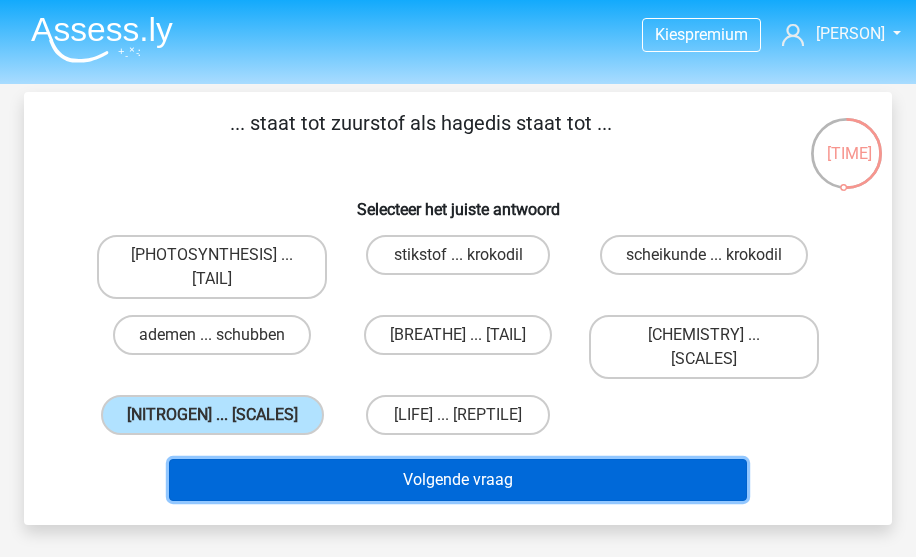 click on "Volgende vraag" at bounding box center [458, 480] 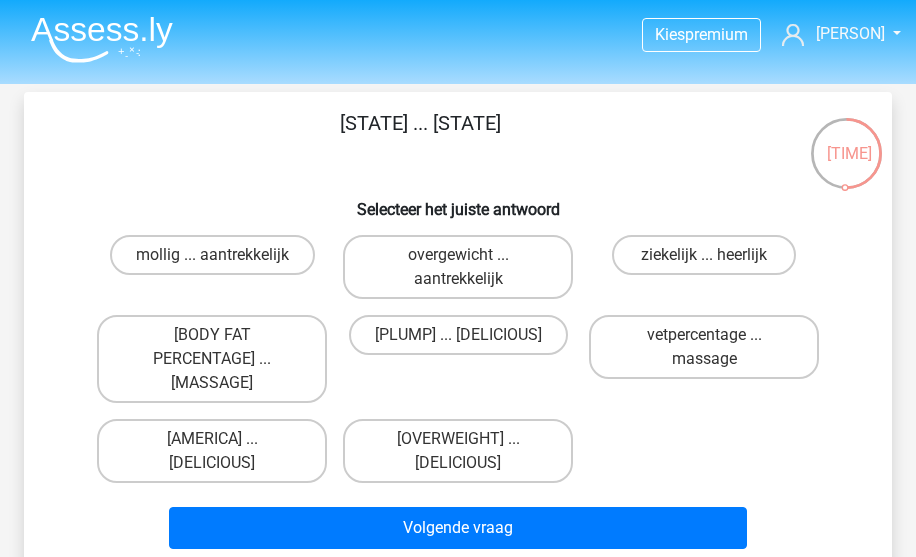scroll, scrollTop: 100, scrollLeft: 0, axis: vertical 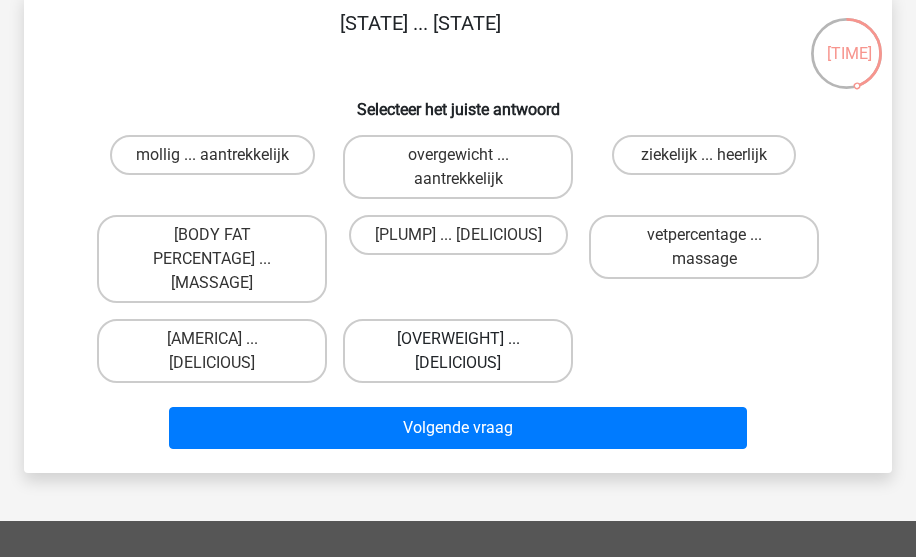 click on "overgewicht ... heerlijk" at bounding box center [458, 351] 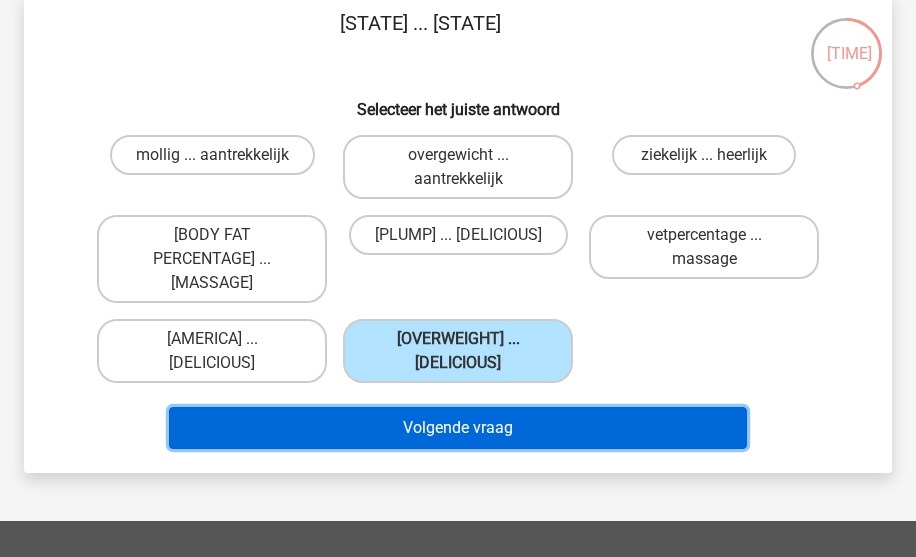 click on "Volgende vraag" at bounding box center [458, 428] 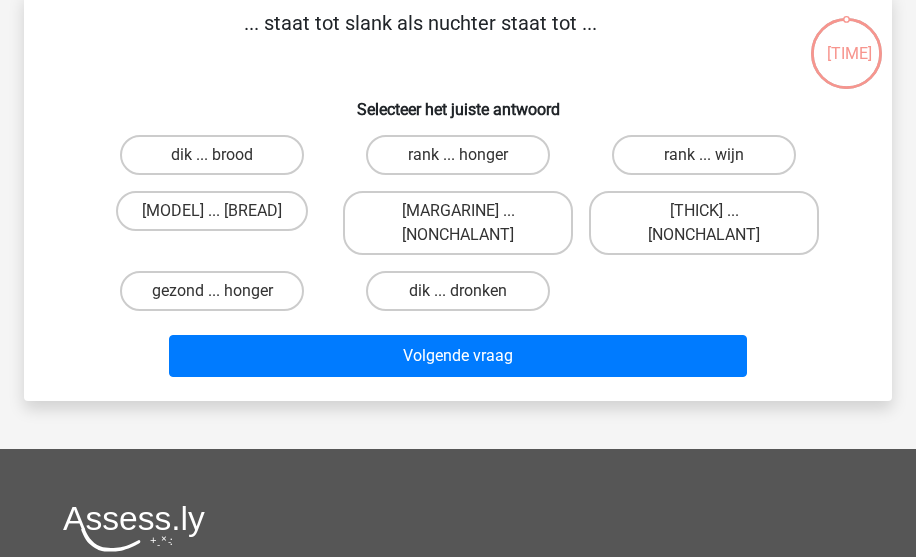 scroll, scrollTop: 92, scrollLeft: 0, axis: vertical 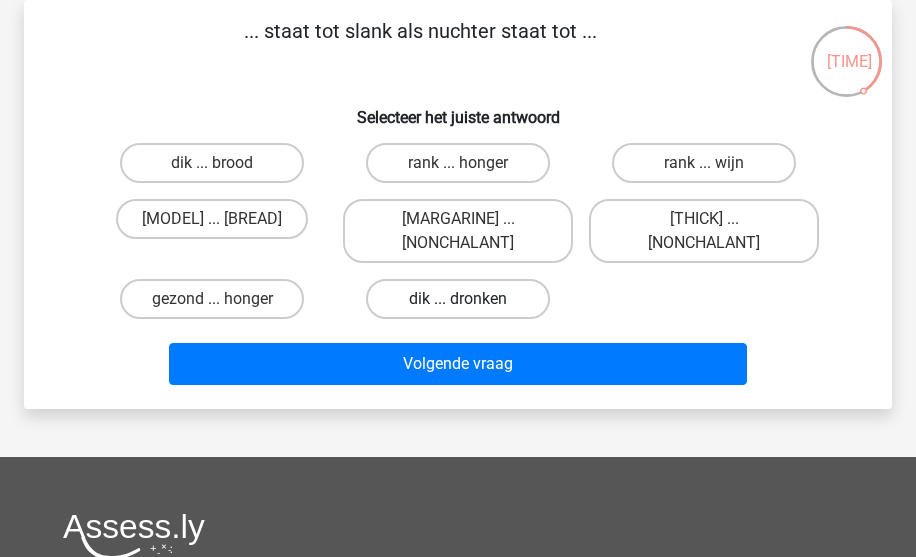 click on "dik ... dronken" at bounding box center (458, 299) 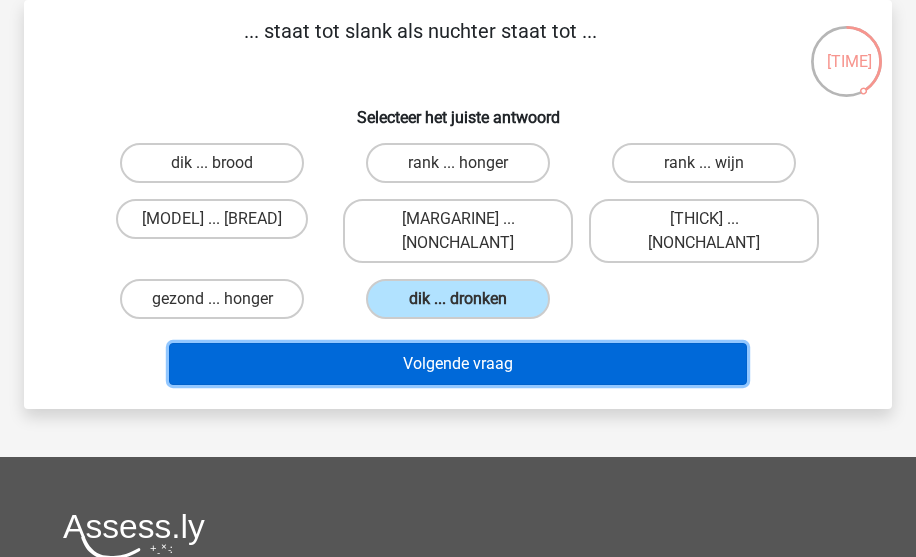 click on "Volgende vraag" at bounding box center [458, 364] 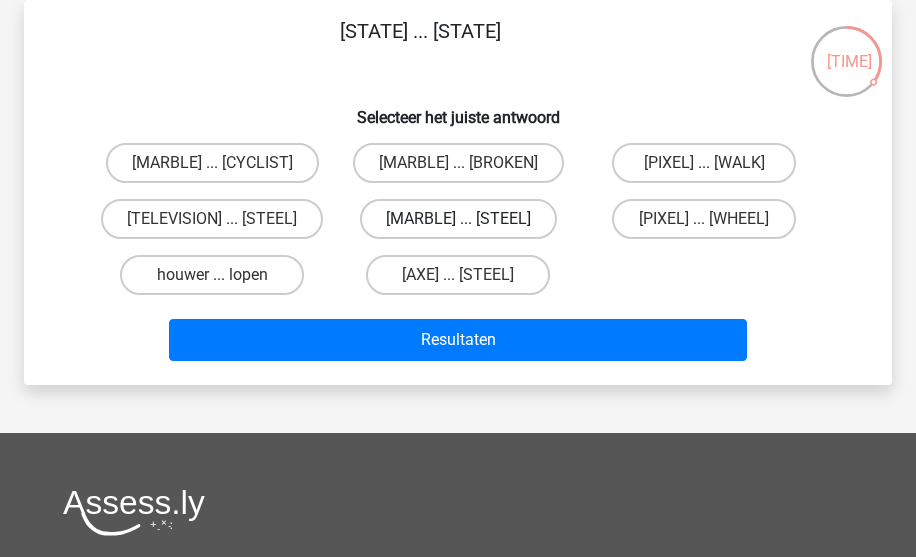 click on "marmer ... staal" at bounding box center (458, 219) 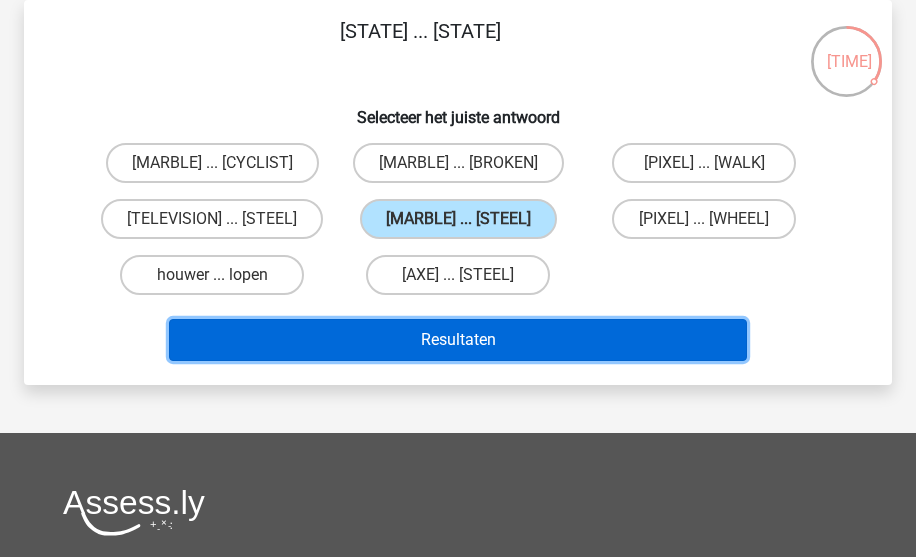 click on "Resultaten" at bounding box center (458, 340) 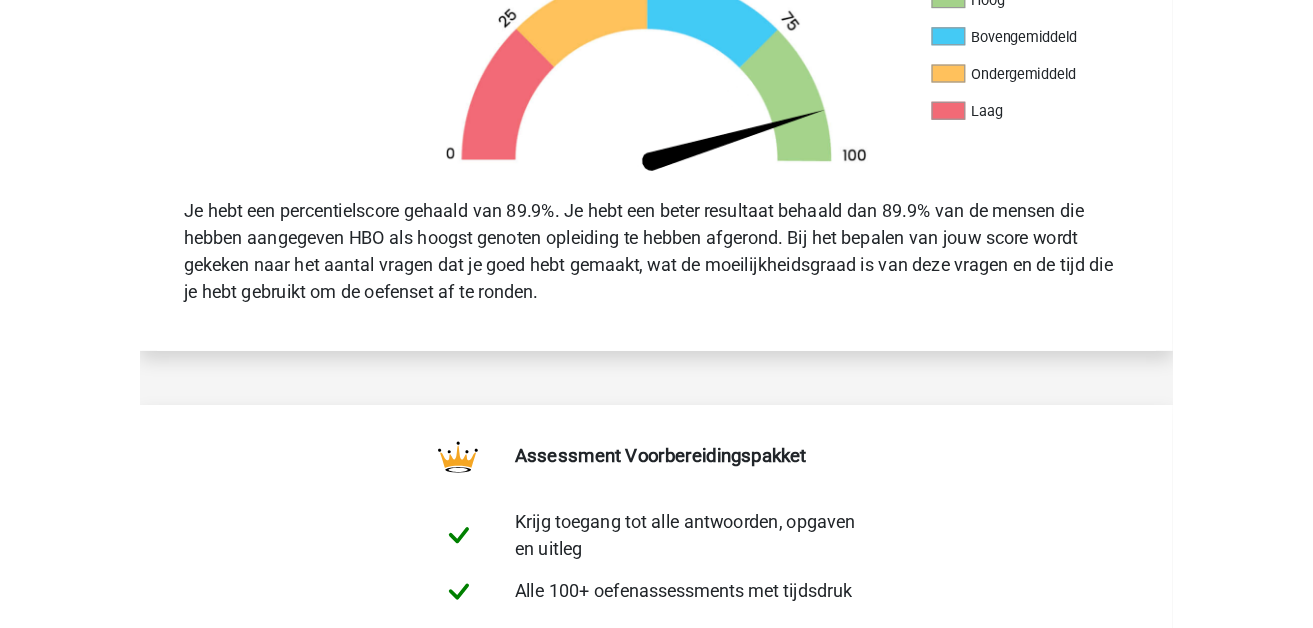 scroll, scrollTop: 600, scrollLeft: 0, axis: vertical 